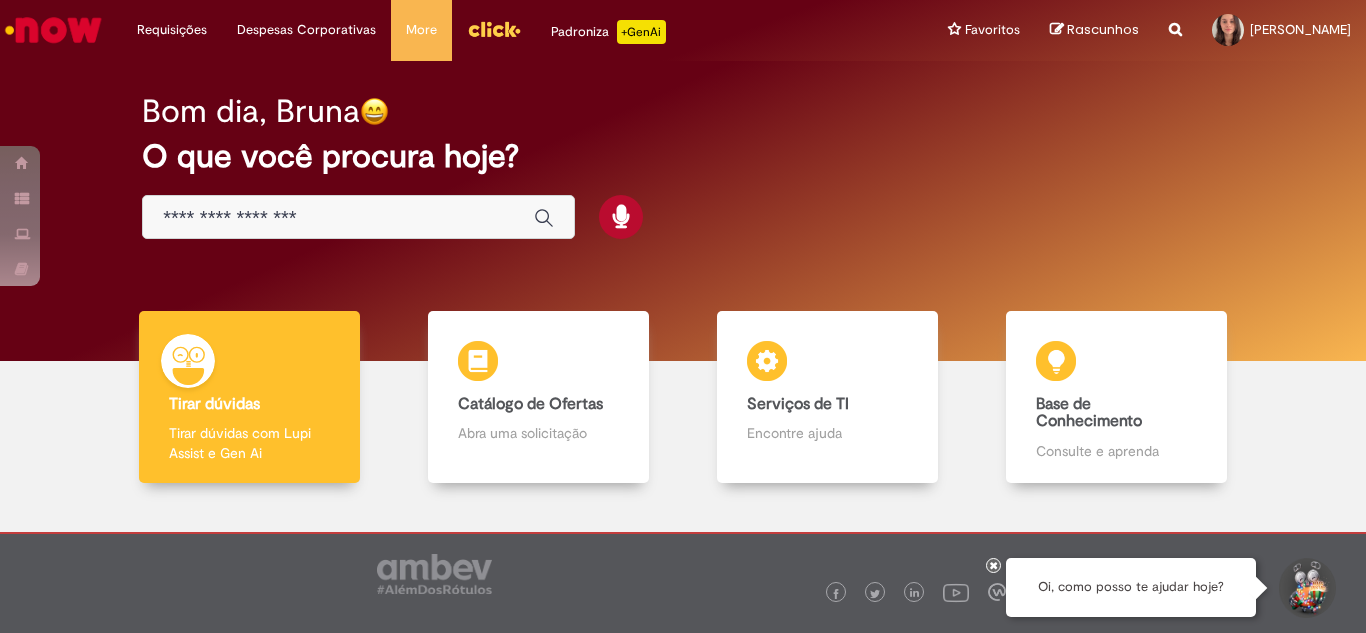 scroll, scrollTop: 0, scrollLeft: 0, axis: both 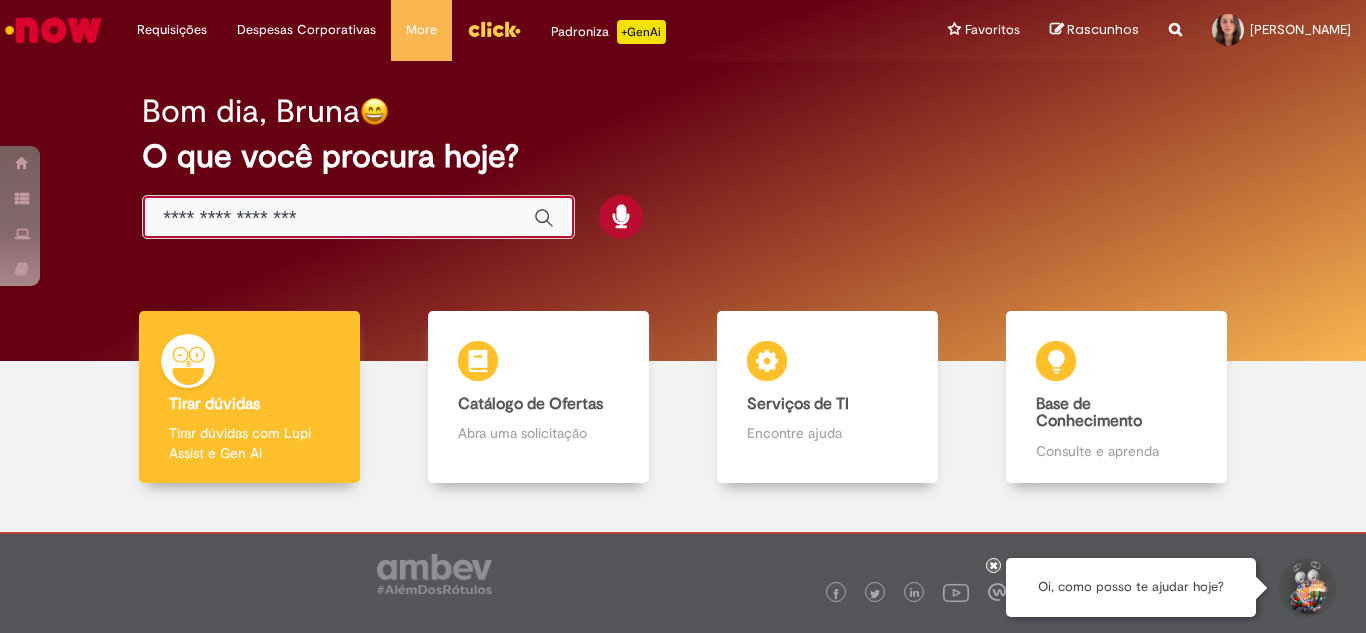 click at bounding box center (338, 218) 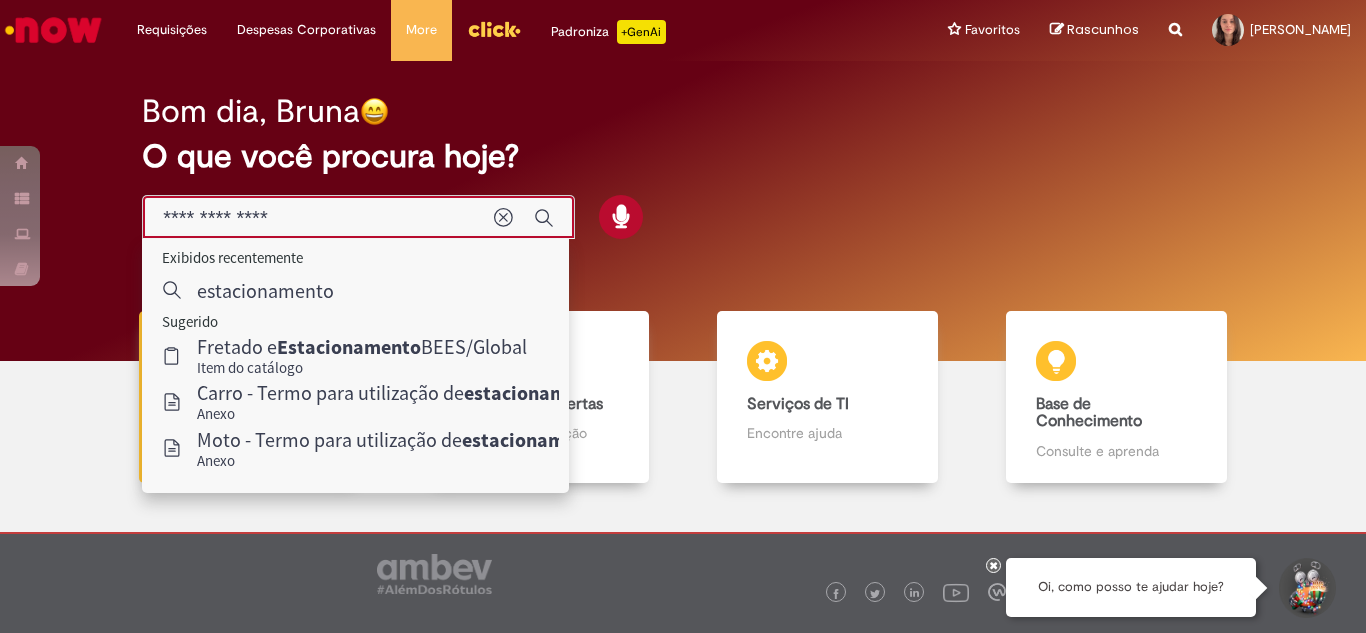 type on "**********" 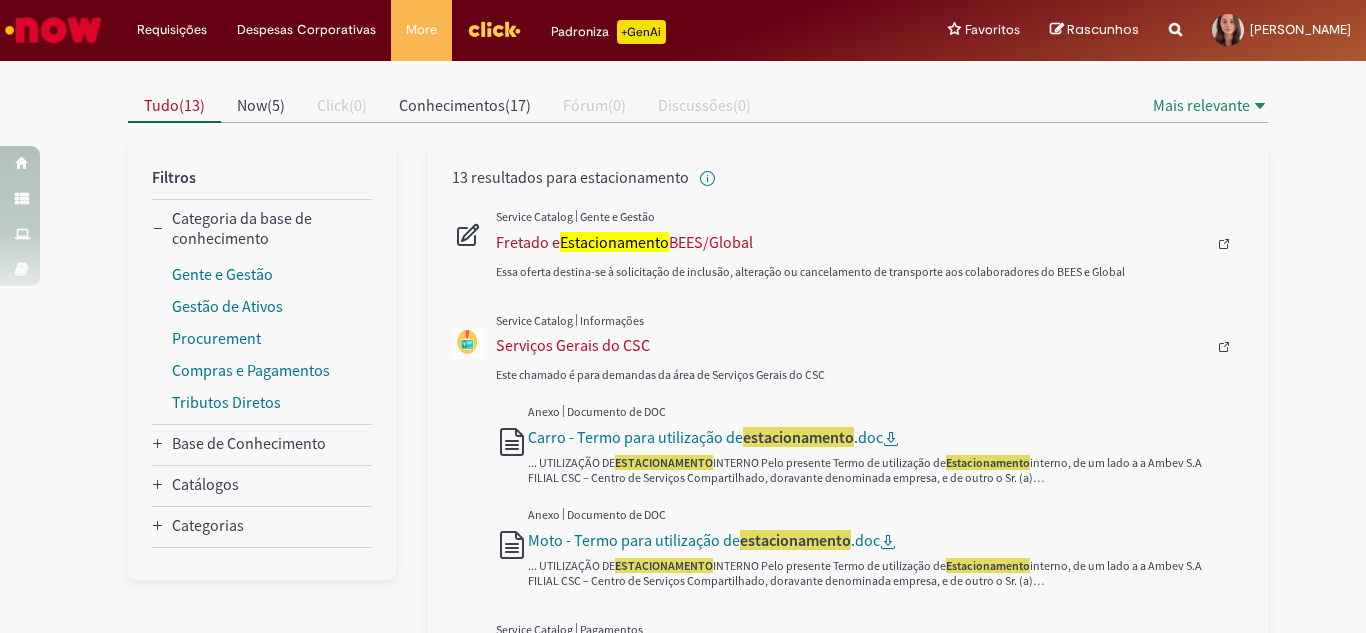 scroll, scrollTop: 200, scrollLeft: 0, axis: vertical 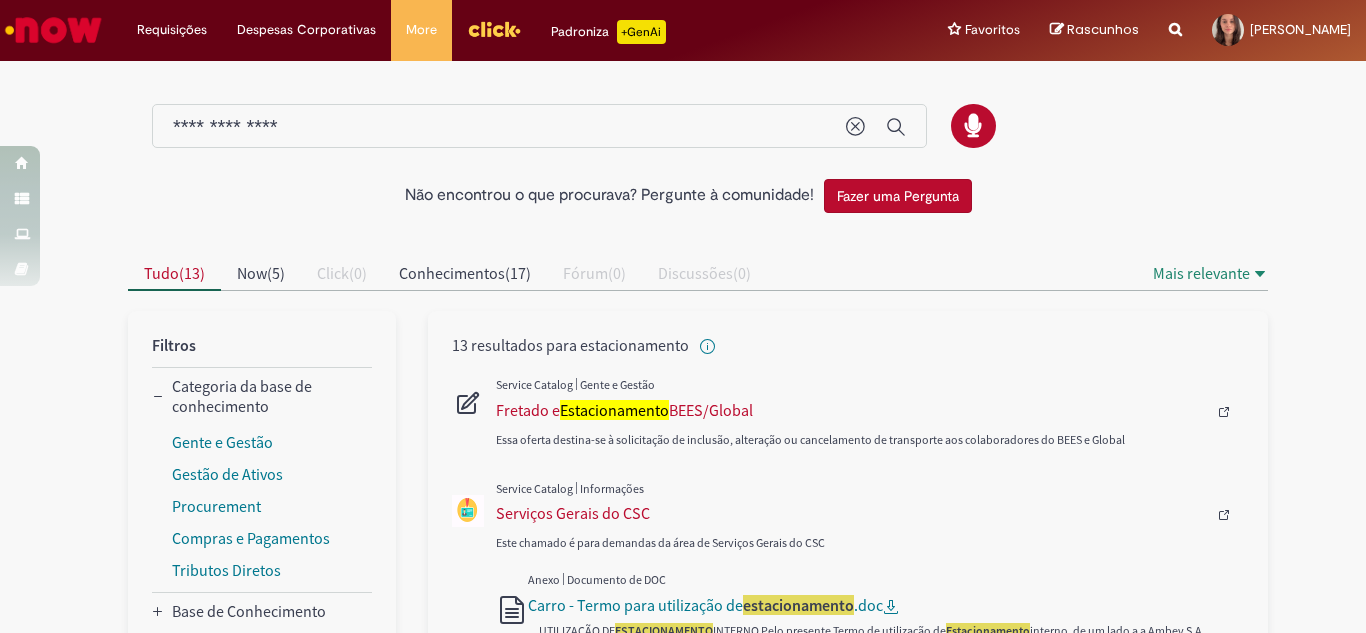 click on "Este chamado é para demandas da área de Serviços Gerais do CSC Carro - Termo para utilização de  estacionamento .doc ... UTILIZAÇÃO DE  ESTACIONAMENTO  INTERNO Pelo presente Termo de utilização de  Estacionamento  interno, de um lado a a Ambev S.A FILIAL CSC – Centro de Serviços Compartilhado, doravante denominada empresa, e de outro o Sr. (a) ______________________________________________________________ ... Moto - Termo para utilização de  estacionamento .doc ... UTILIZAÇÃO DE  ESTACIONAMENTO  INTERNO Pelo presente Termo de utilização de  Estacionamento  interno, de um lado a a Ambev S.A FILIAL CSC – Centro de Serviços Compartilhado, doravante denominada empresa, e de outro o Sr. (a) ______________________________________________________________ ..." at bounding box center [870, 621] 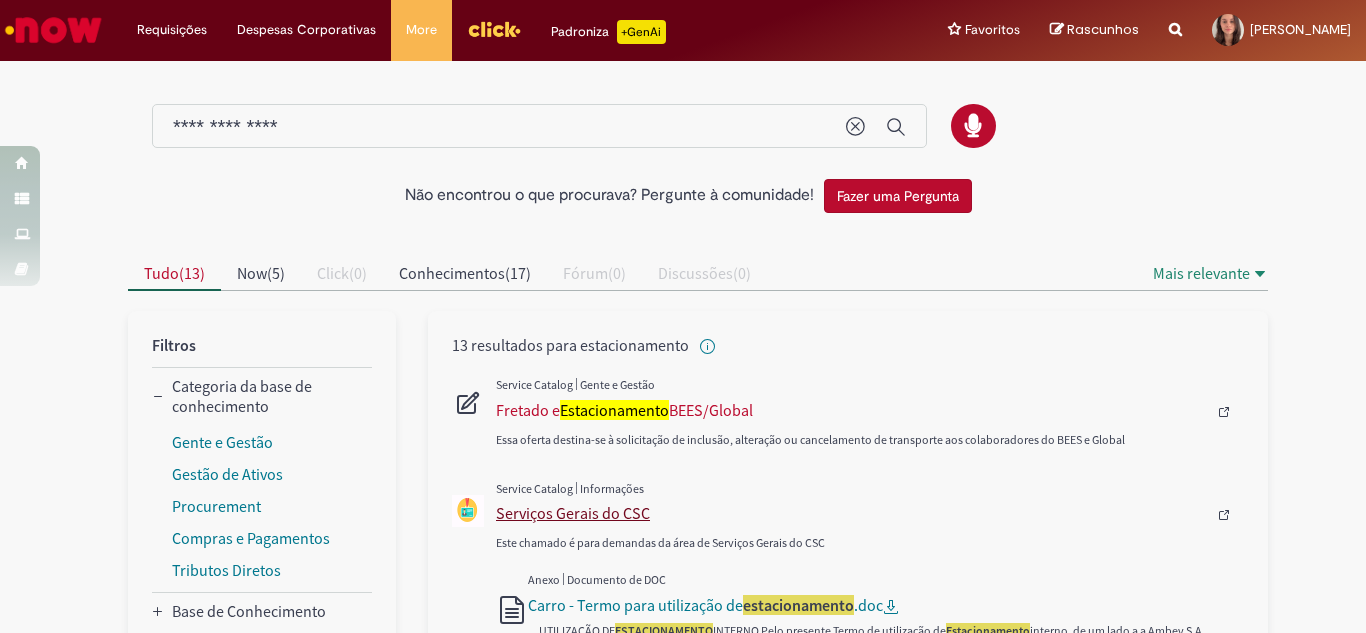 click on "Serviços Gerais do CSC" at bounding box center (851, 513) 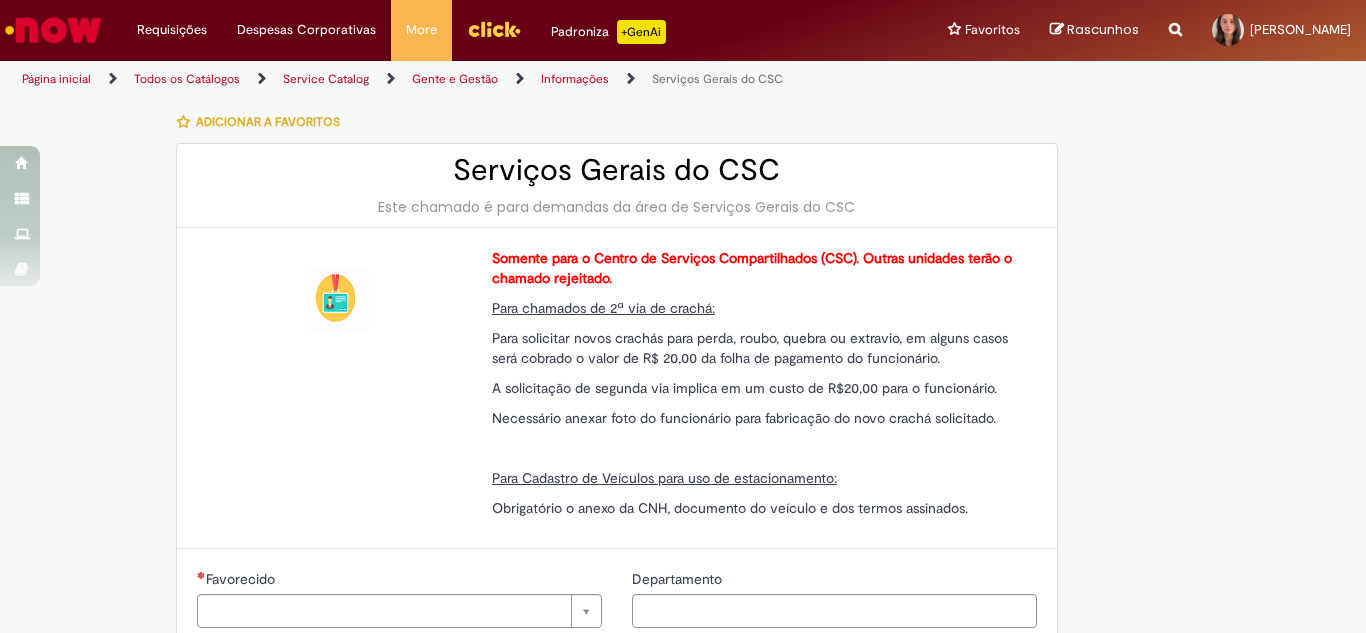 type on "********" 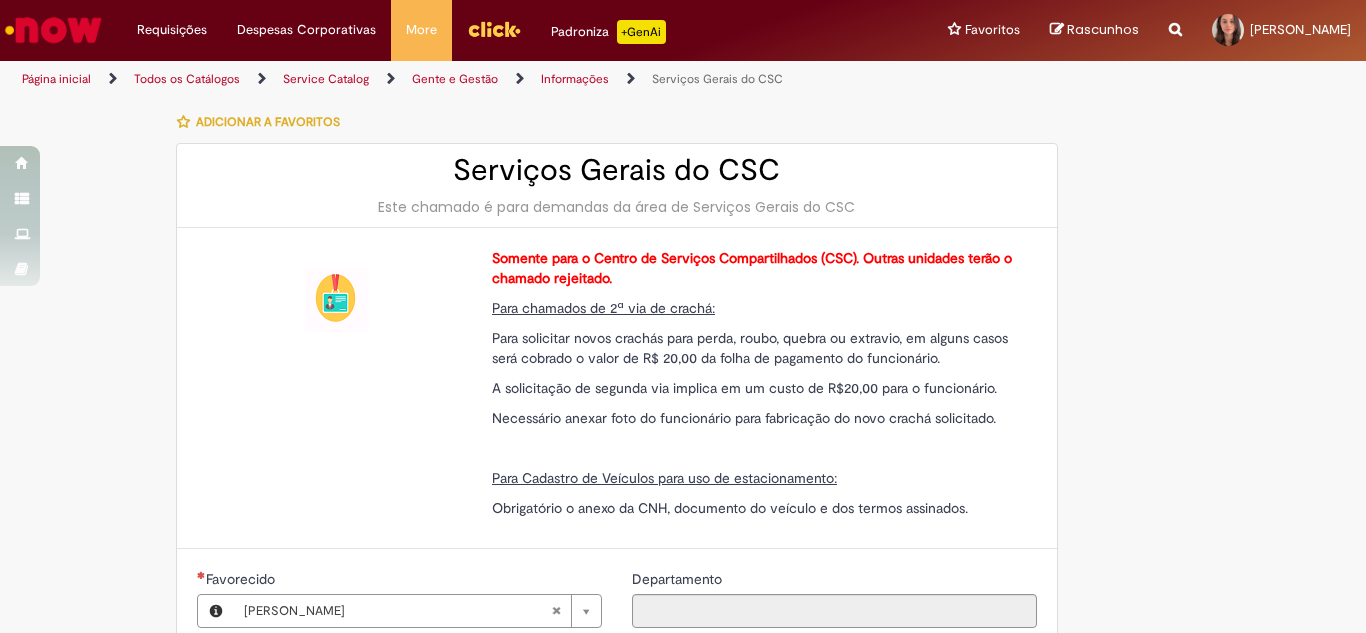 type on "**********" 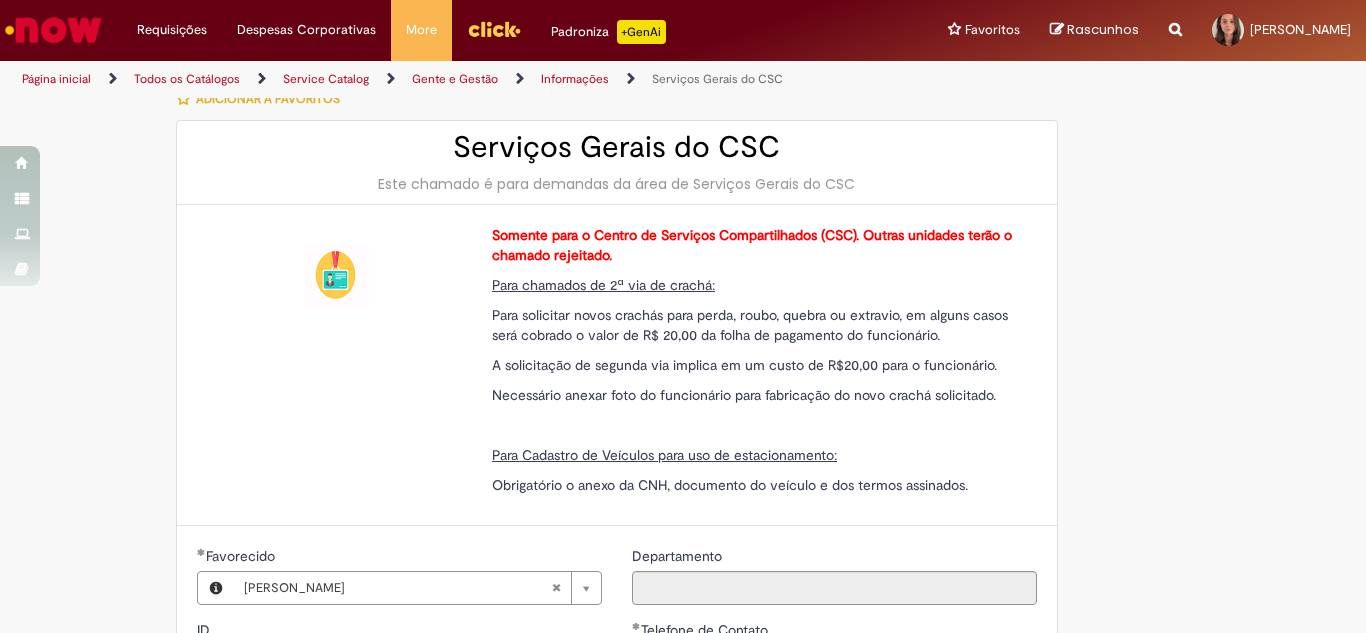 scroll, scrollTop: 100, scrollLeft: 0, axis: vertical 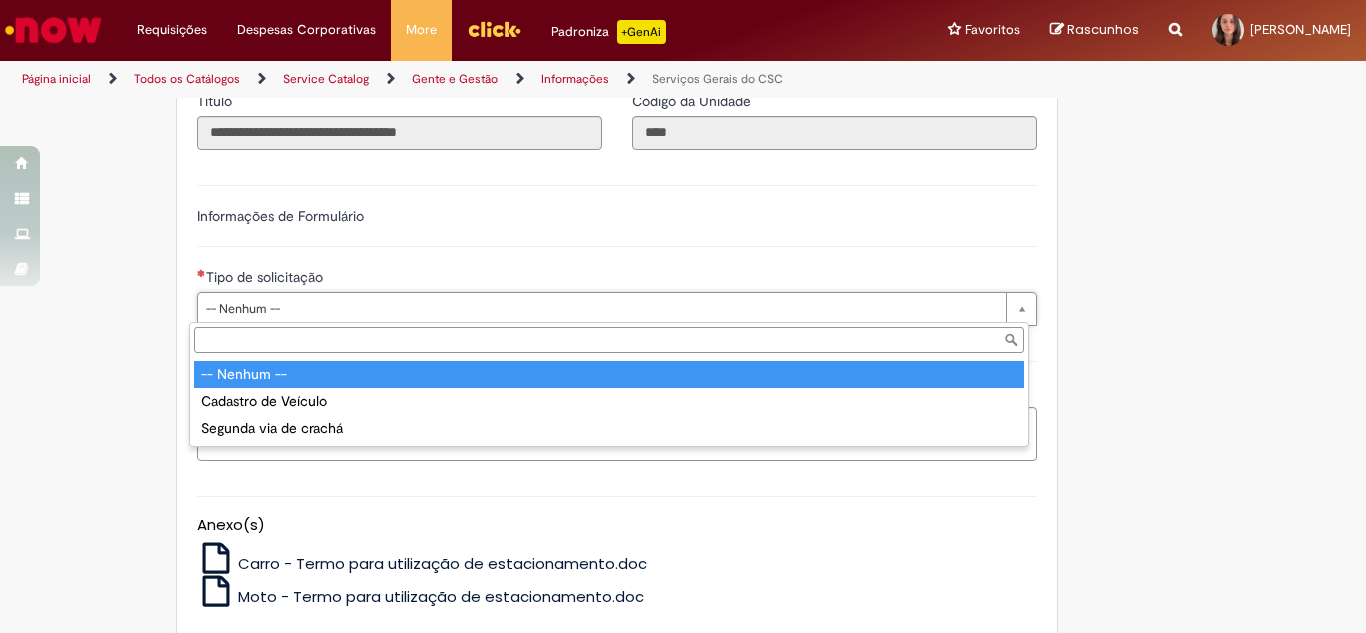 type on "**********" 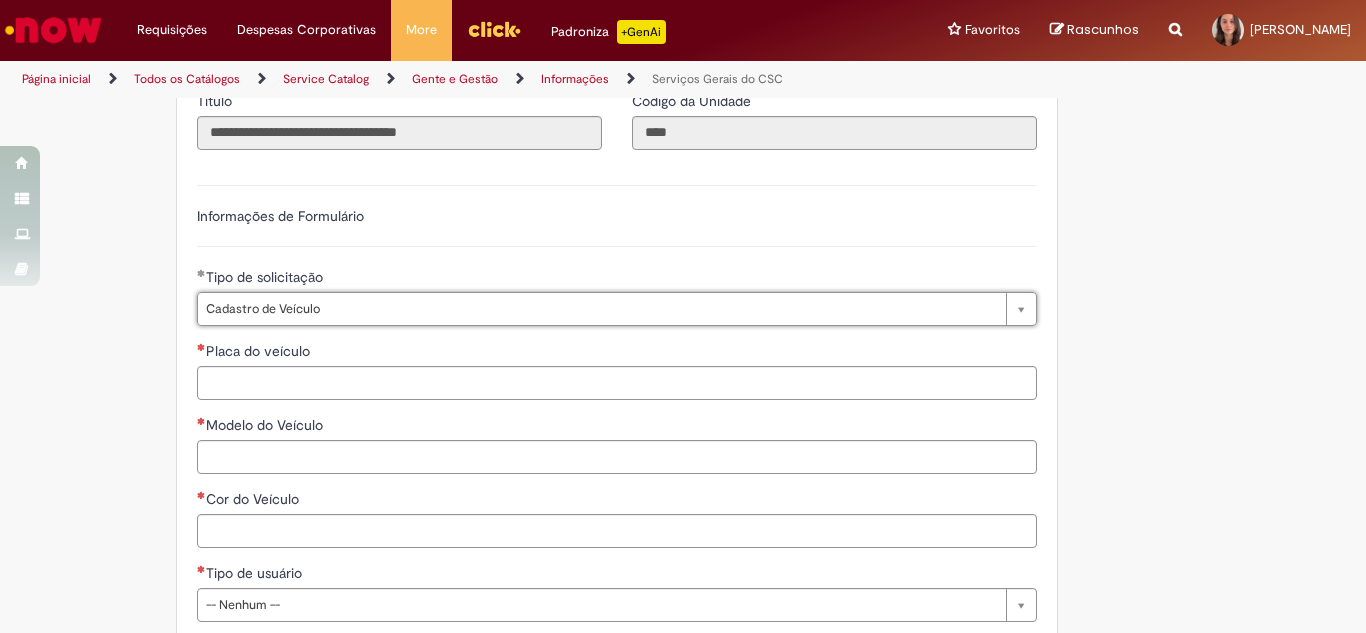 scroll, scrollTop: 800, scrollLeft: 0, axis: vertical 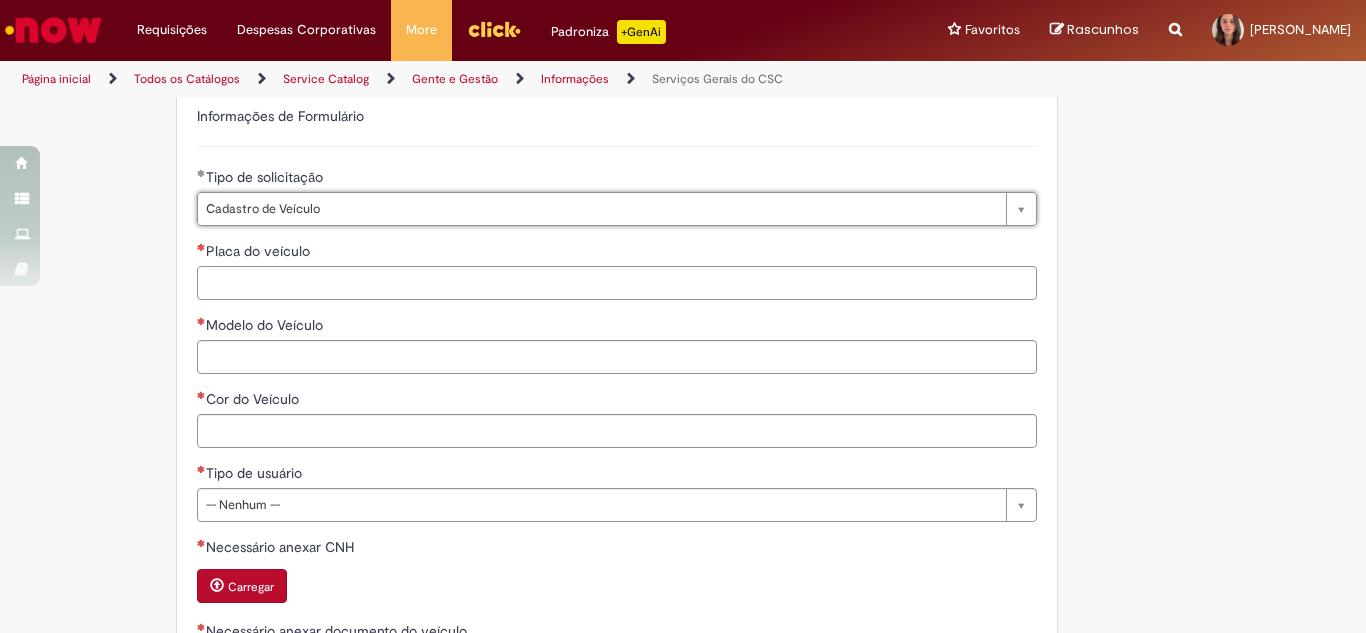 click on "Placa do veículo" at bounding box center [617, 283] 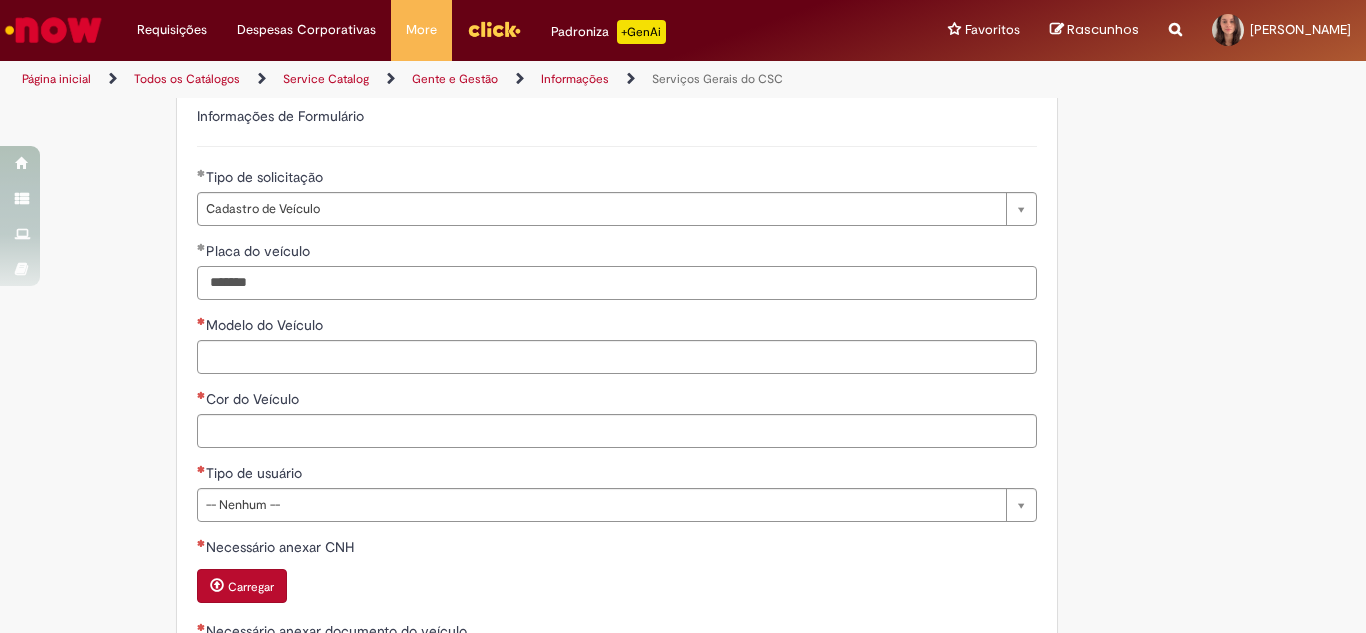 type on "*******" 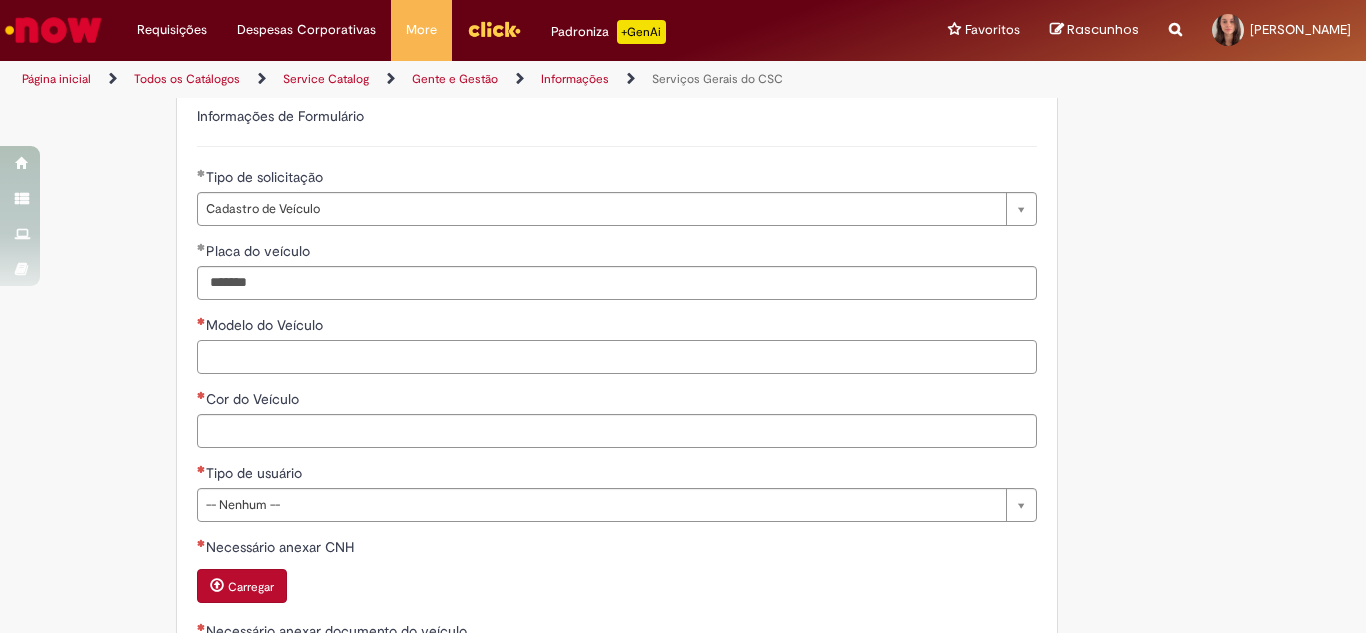 click on "Modelo do Veículo" at bounding box center [617, 357] 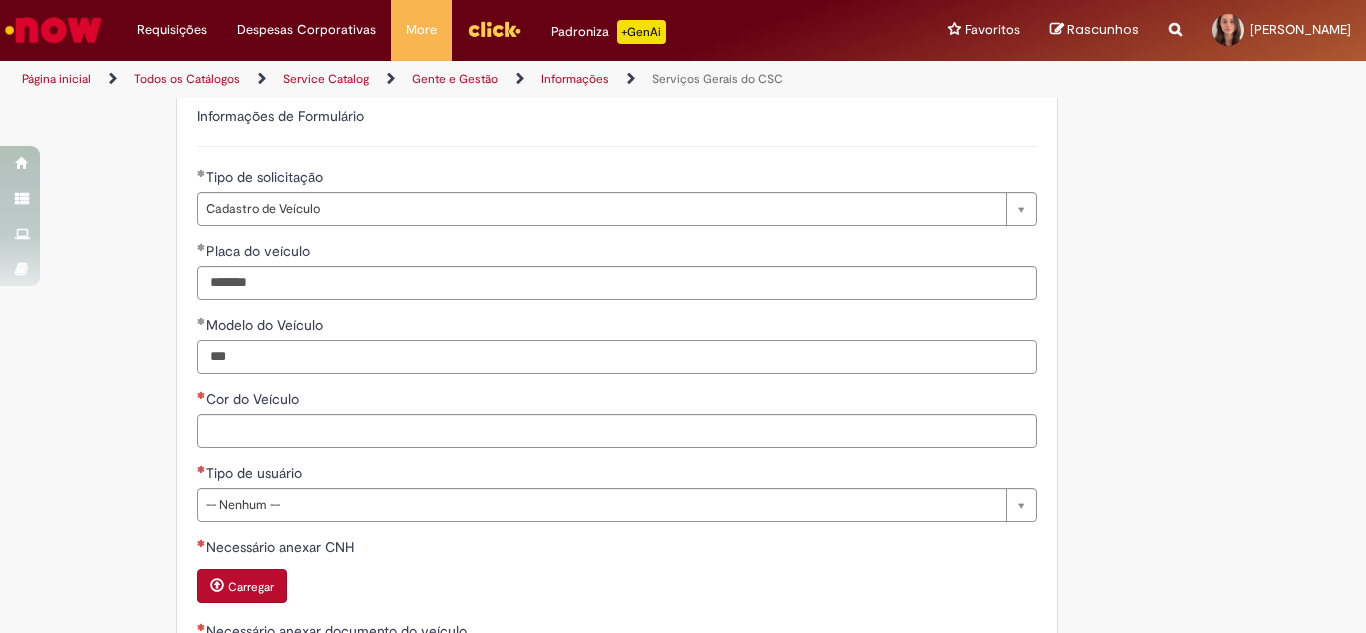 type on "***" 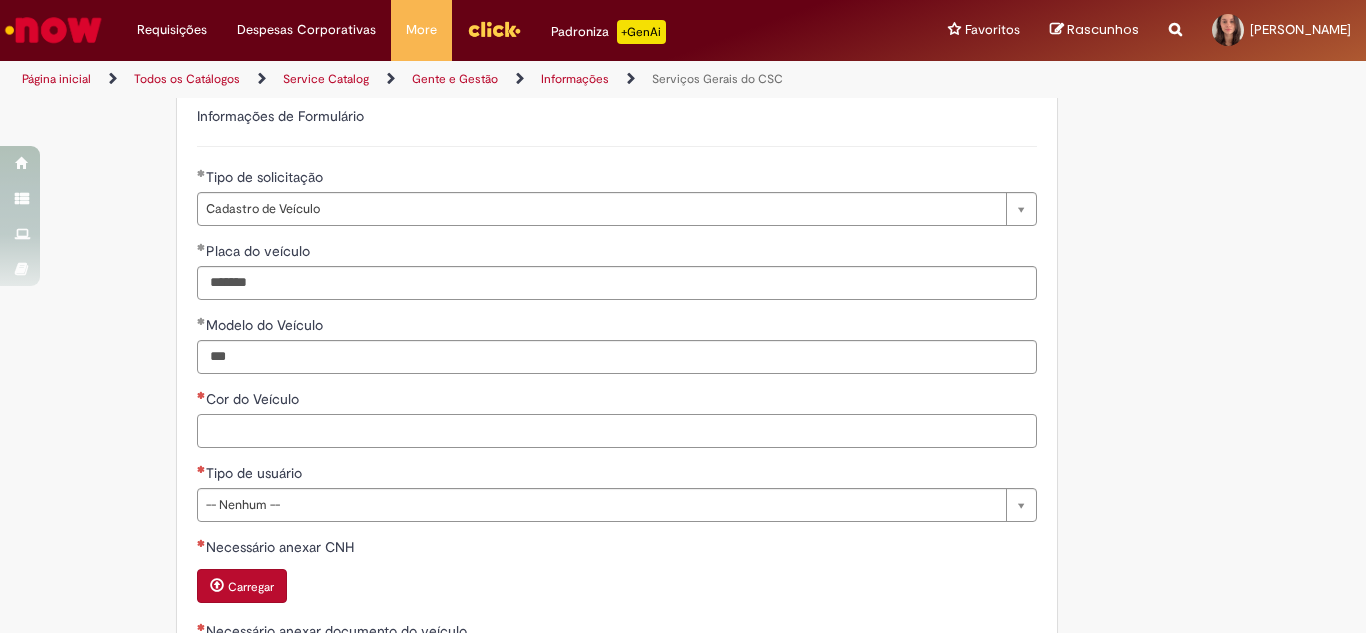 click on "Cor do Veículo" at bounding box center (617, 431) 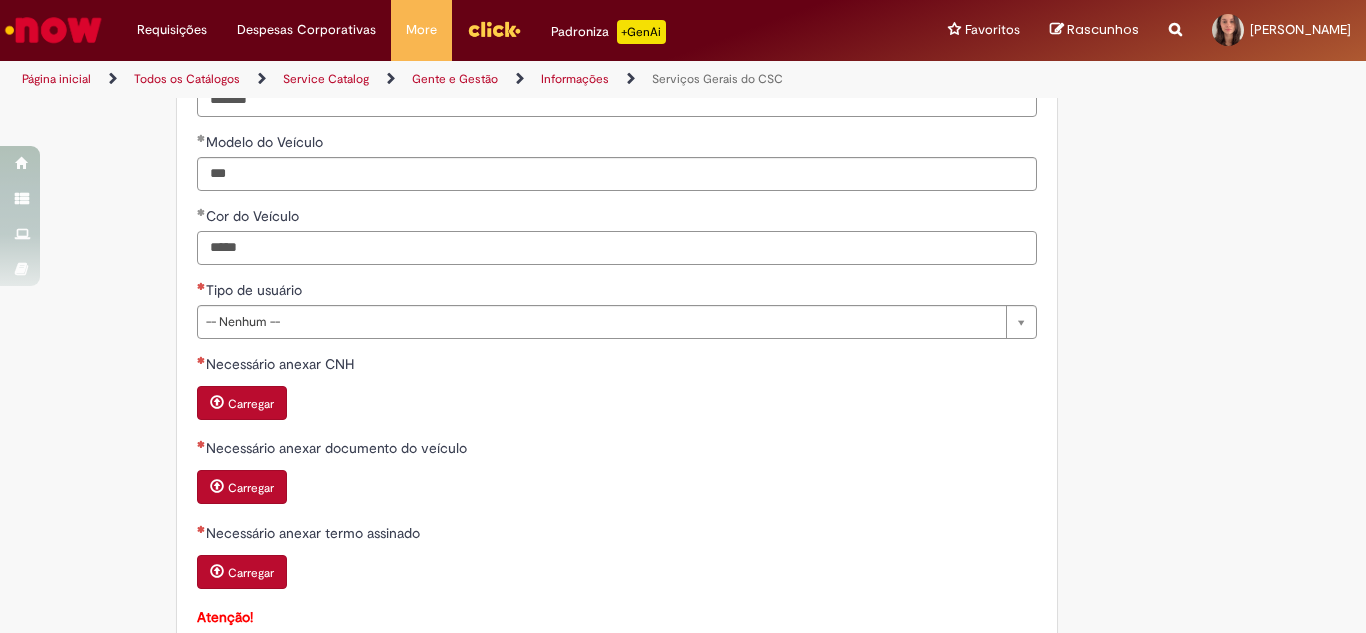 scroll, scrollTop: 1000, scrollLeft: 0, axis: vertical 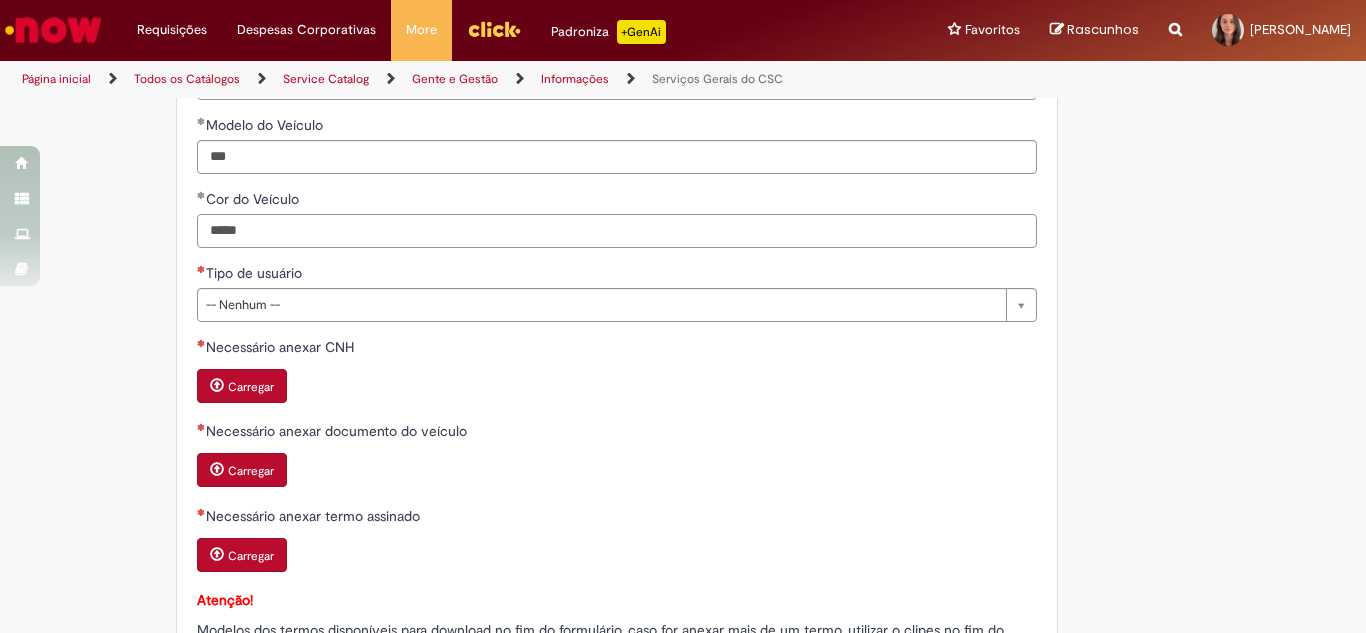 type on "*****" 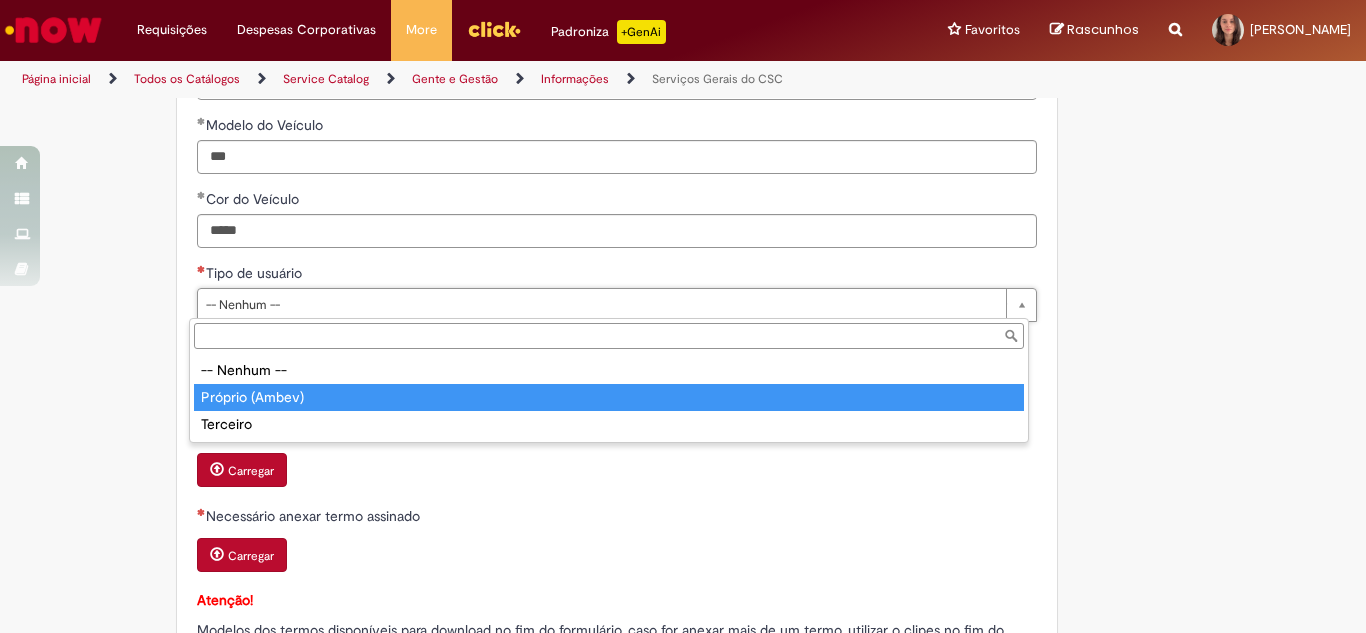 type on "**********" 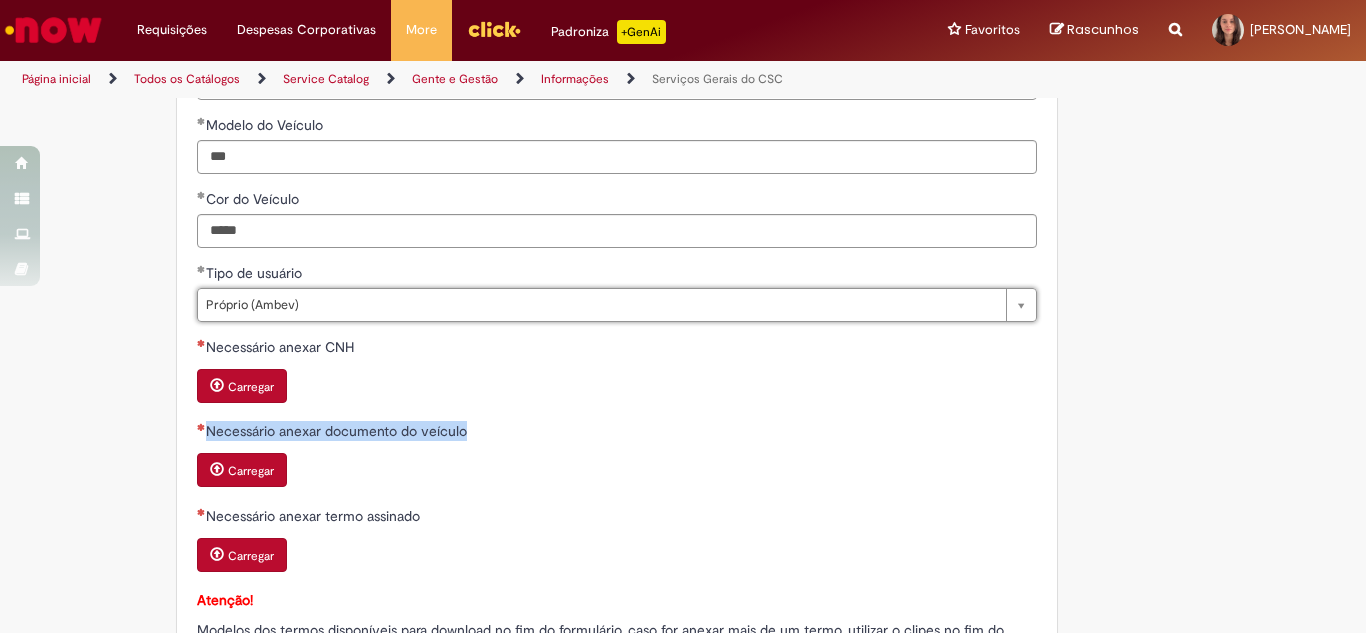 click on "**********" at bounding box center (617, 275) 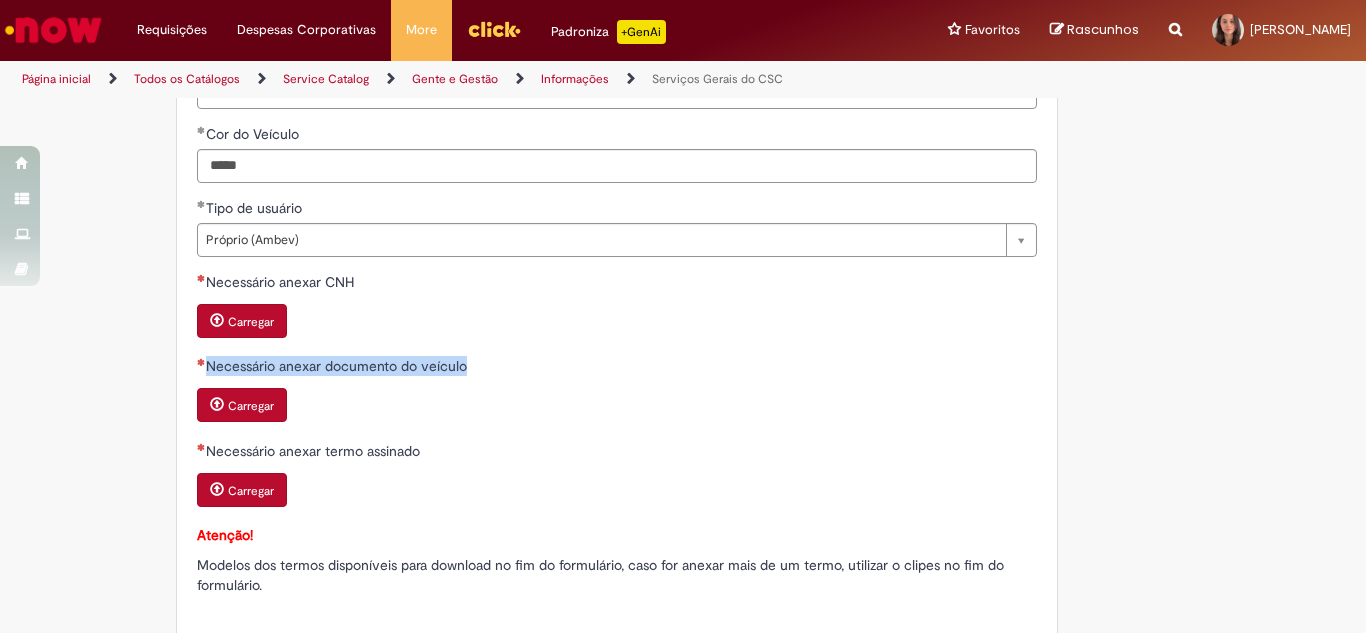 scroll, scrollTop: 1100, scrollLeft: 0, axis: vertical 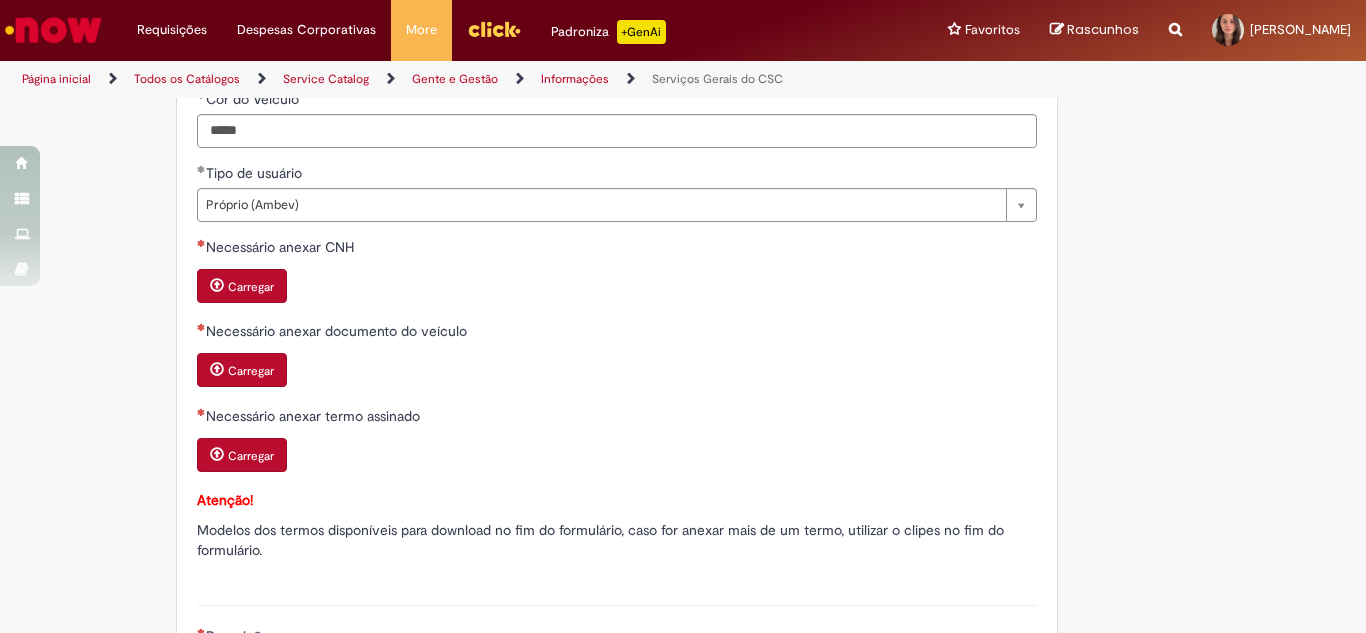 click on "Carregar" at bounding box center [617, 372] 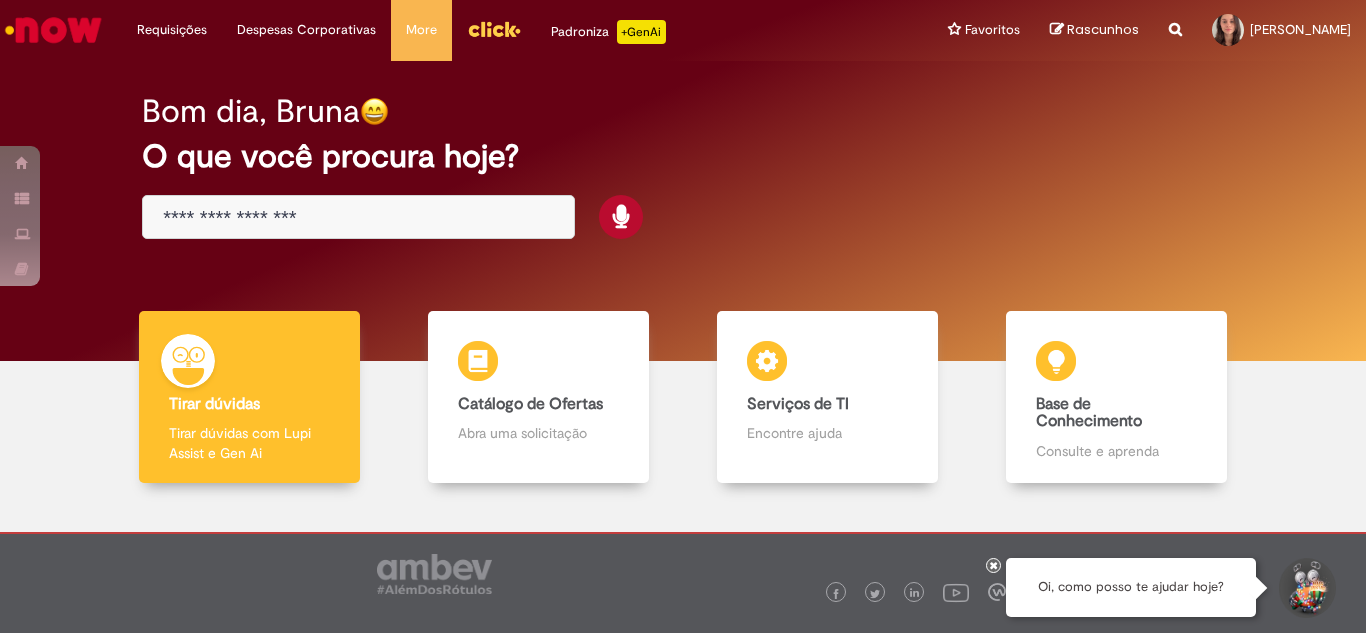 scroll, scrollTop: 0, scrollLeft: 0, axis: both 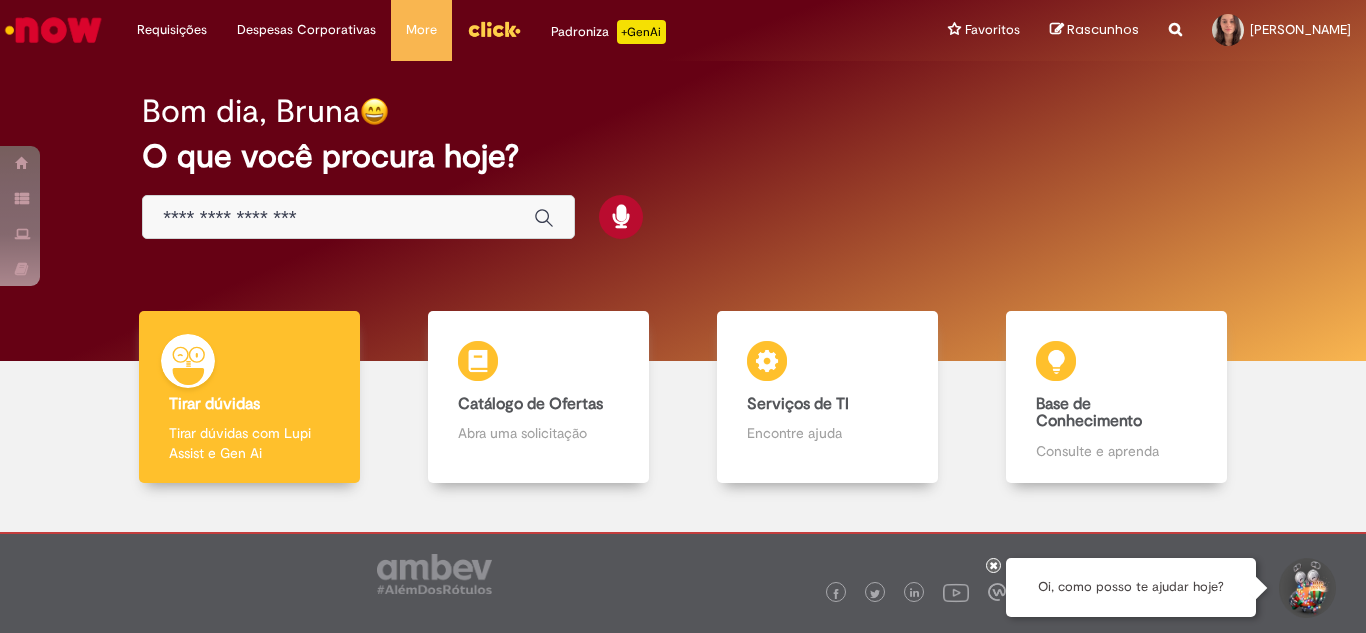 click at bounding box center [338, 218] 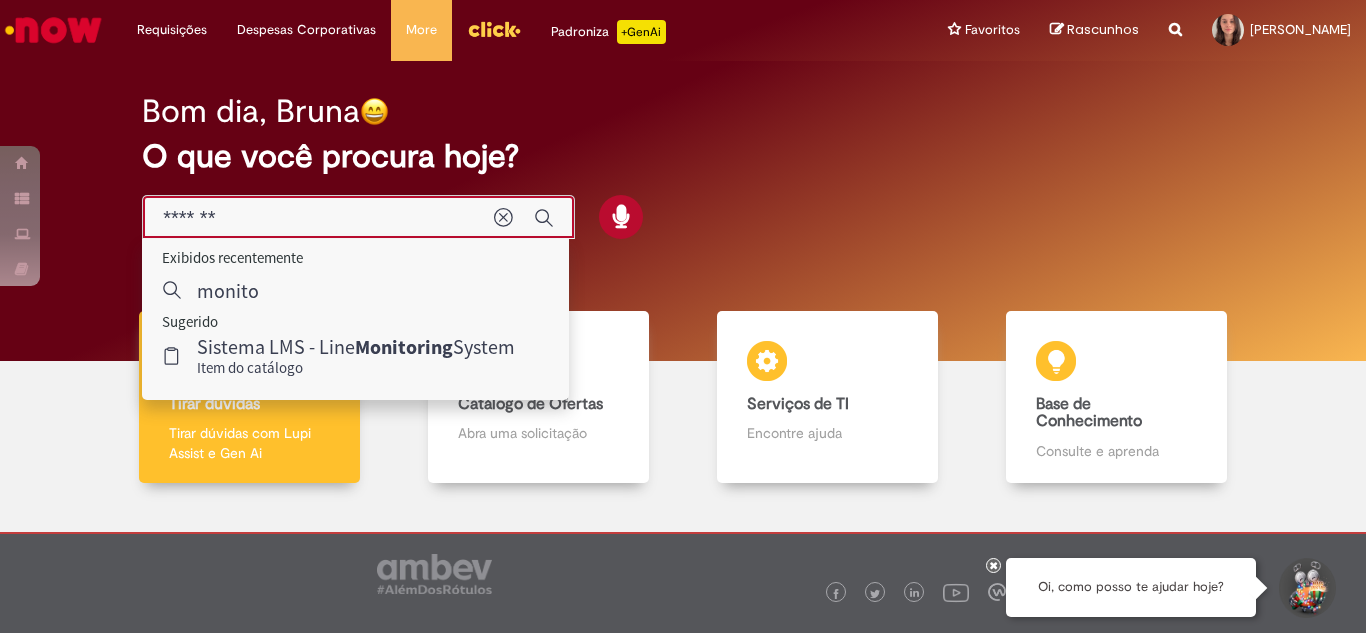 type on "*******" 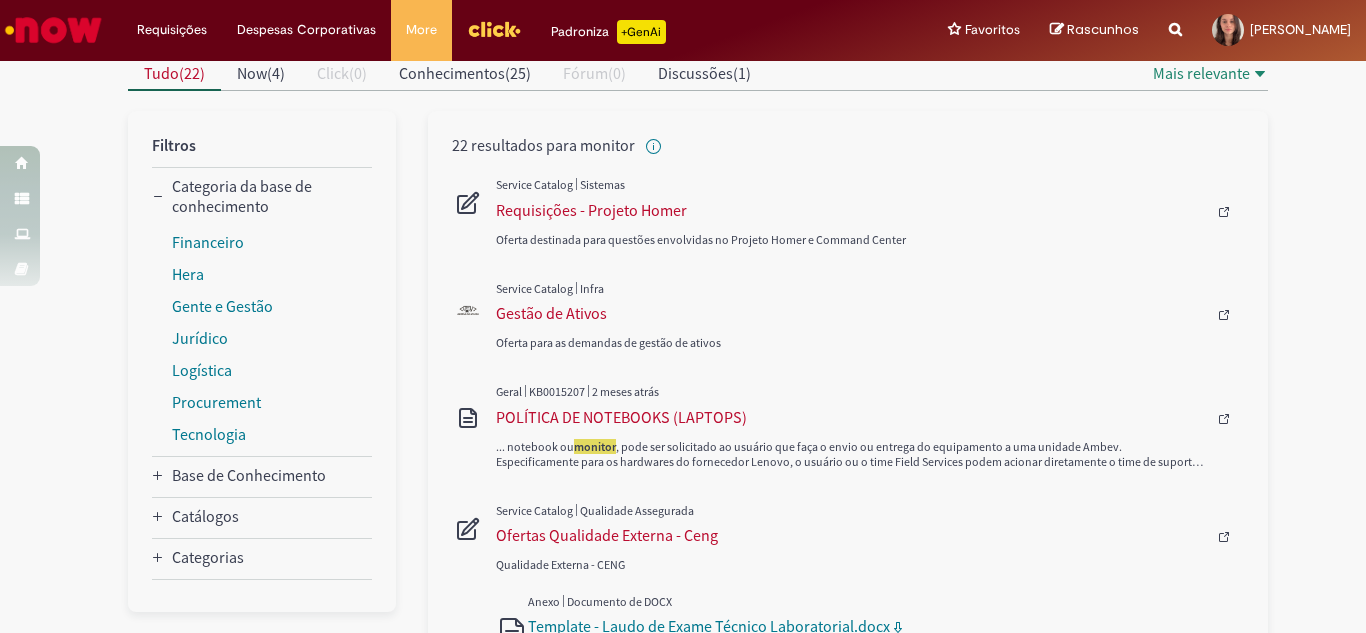 scroll, scrollTop: 0, scrollLeft: 0, axis: both 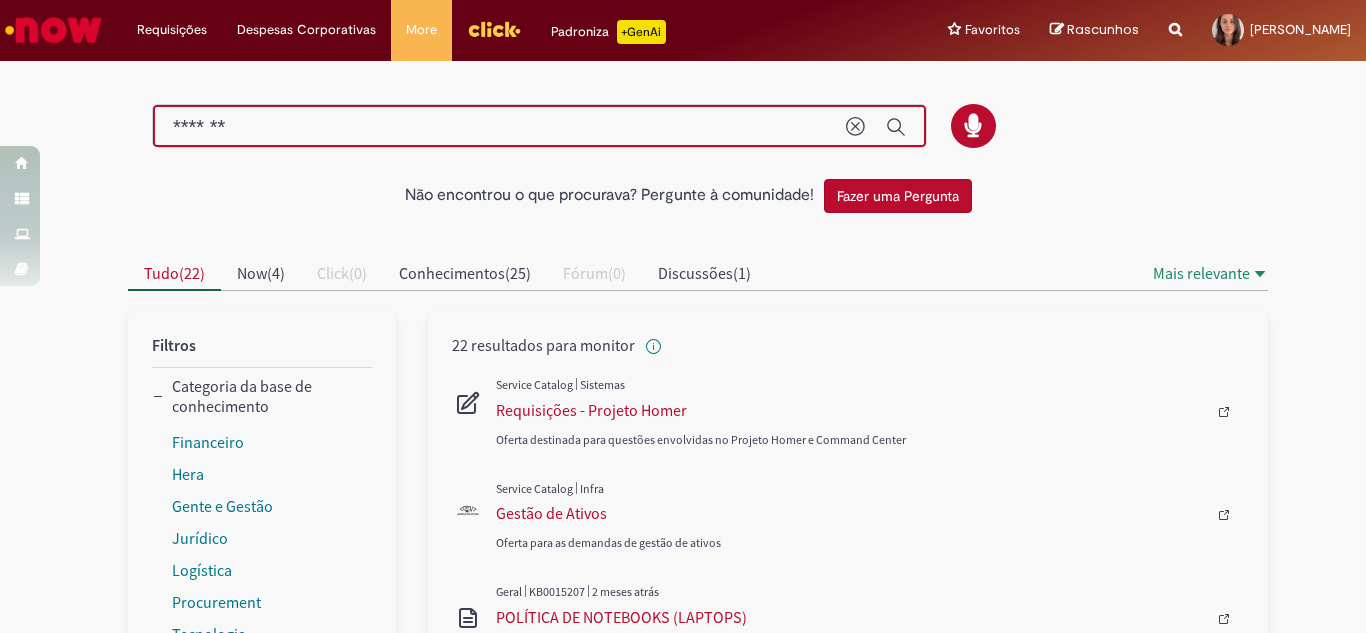 drag, startPoint x: 373, startPoint y: 115, endPoint x: 73, endPoint y: 127, distance: 300.2399 